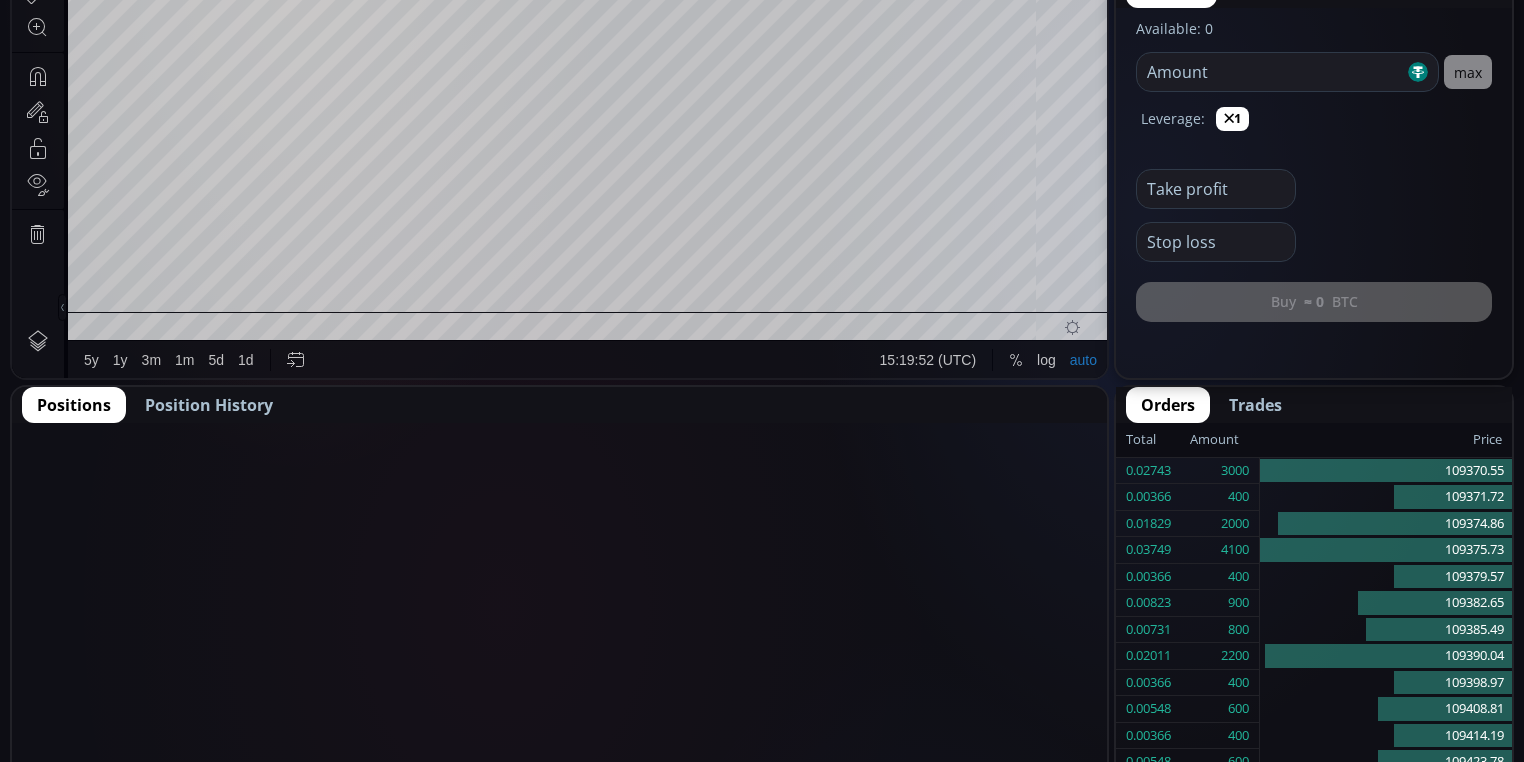 scroll, scrollTop: 640, scrollLeft: 0, axis: vertical 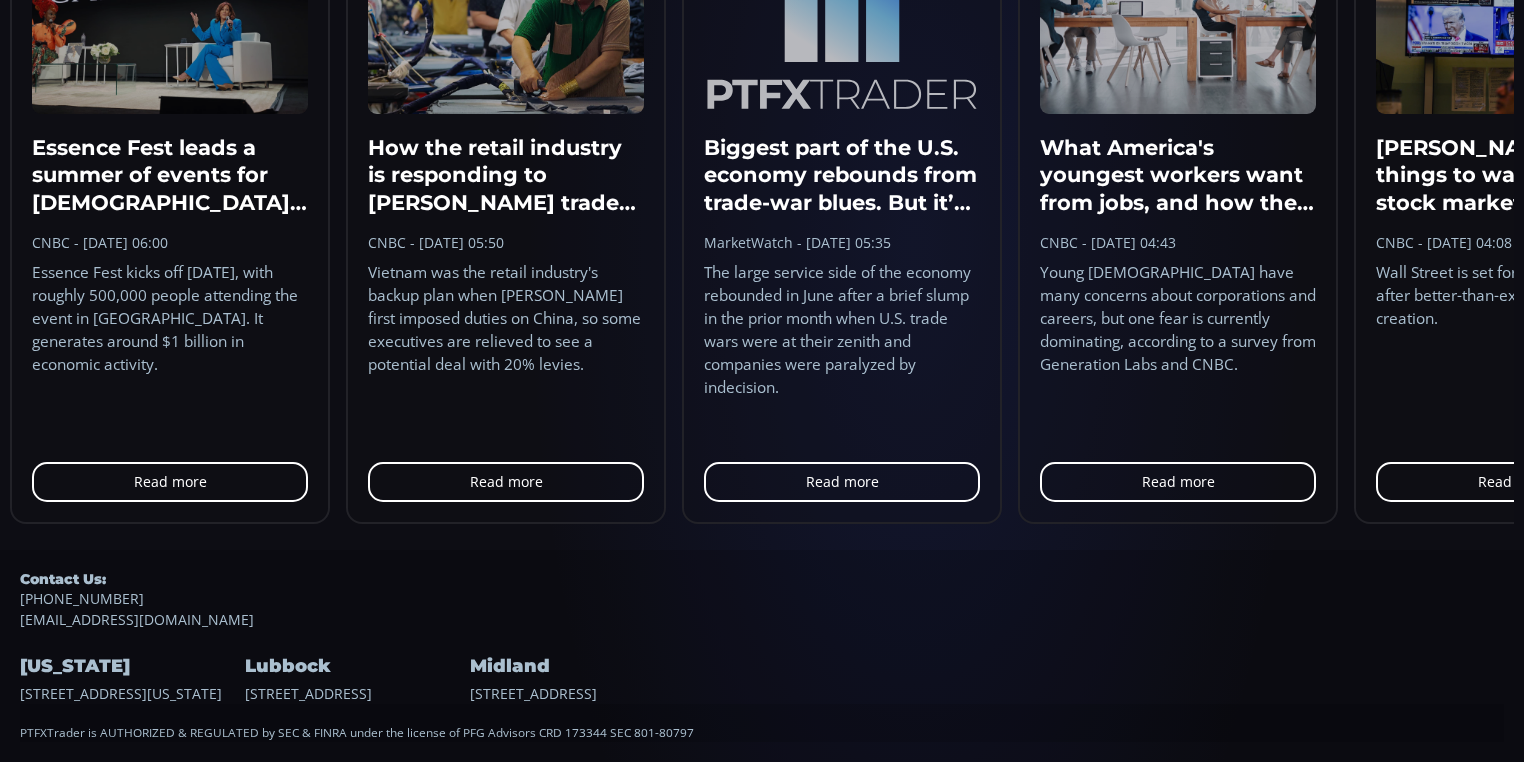 drag, startPoint x: 244, startPoint y: 673, endPoint x: 410, endPoint y: 673, distance: 166 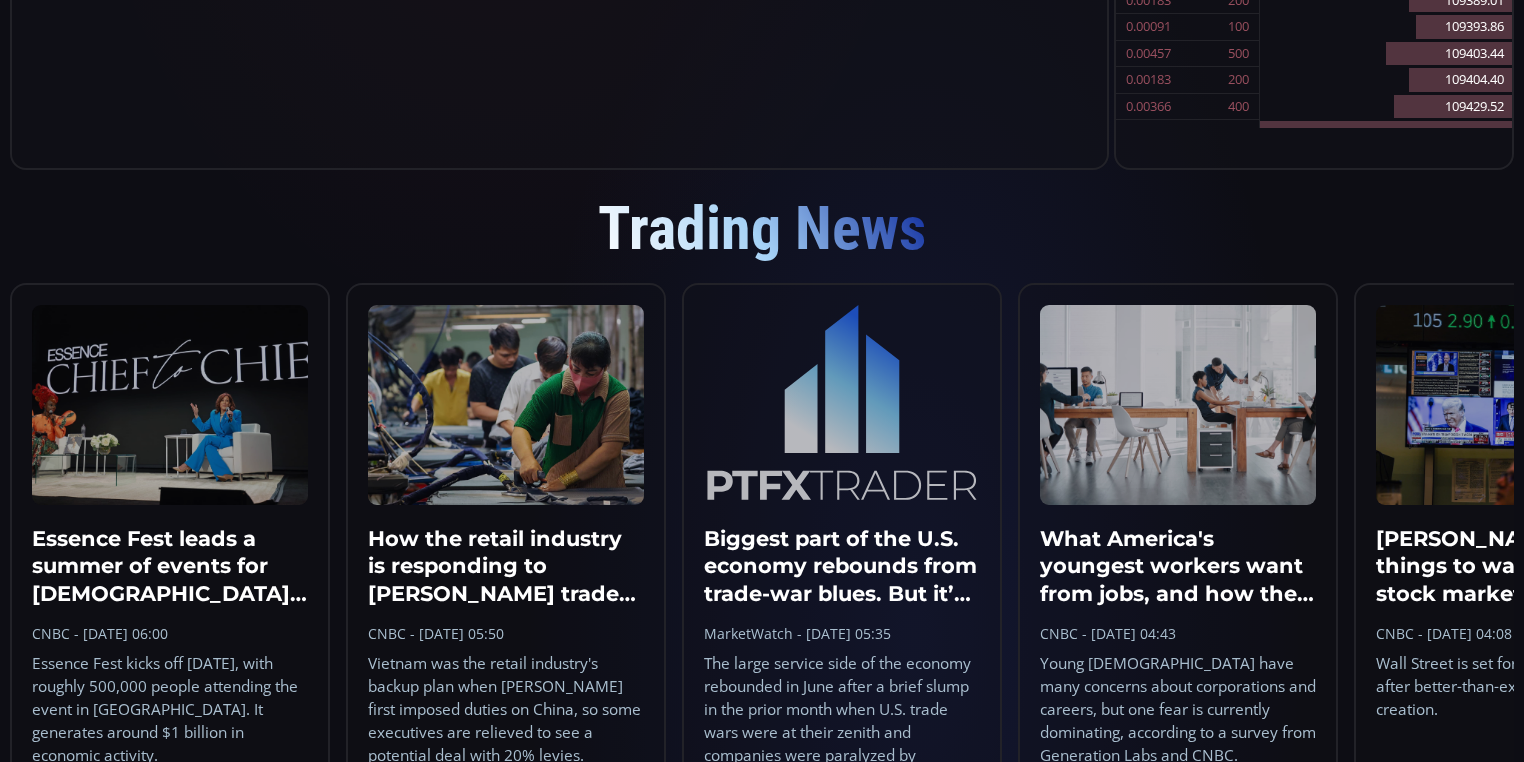scroll, scrollTop: 1035, scrollLeft: 0, axis: vertical 